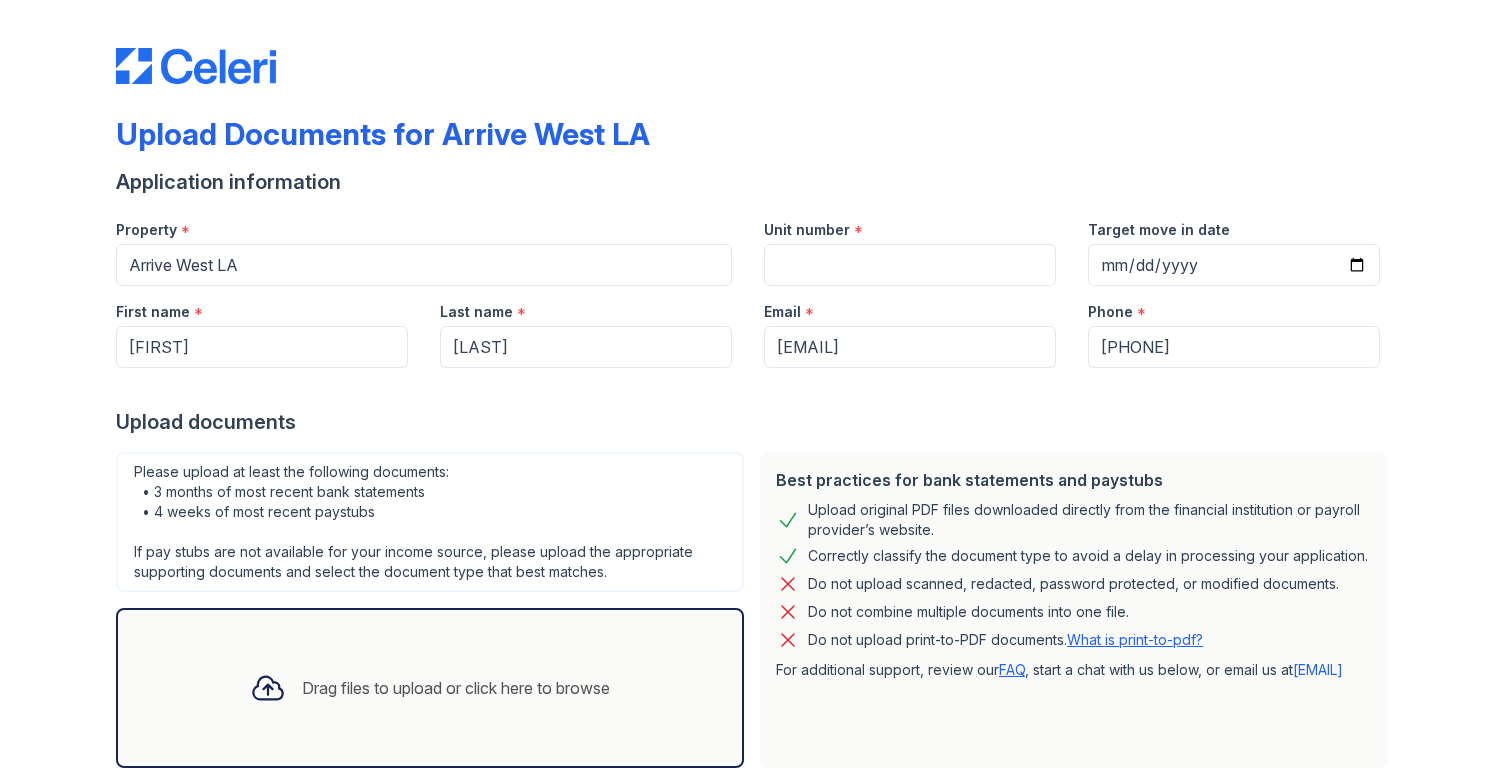 scroll, scrollTop: 0, scrollLeft: 0, axis: both 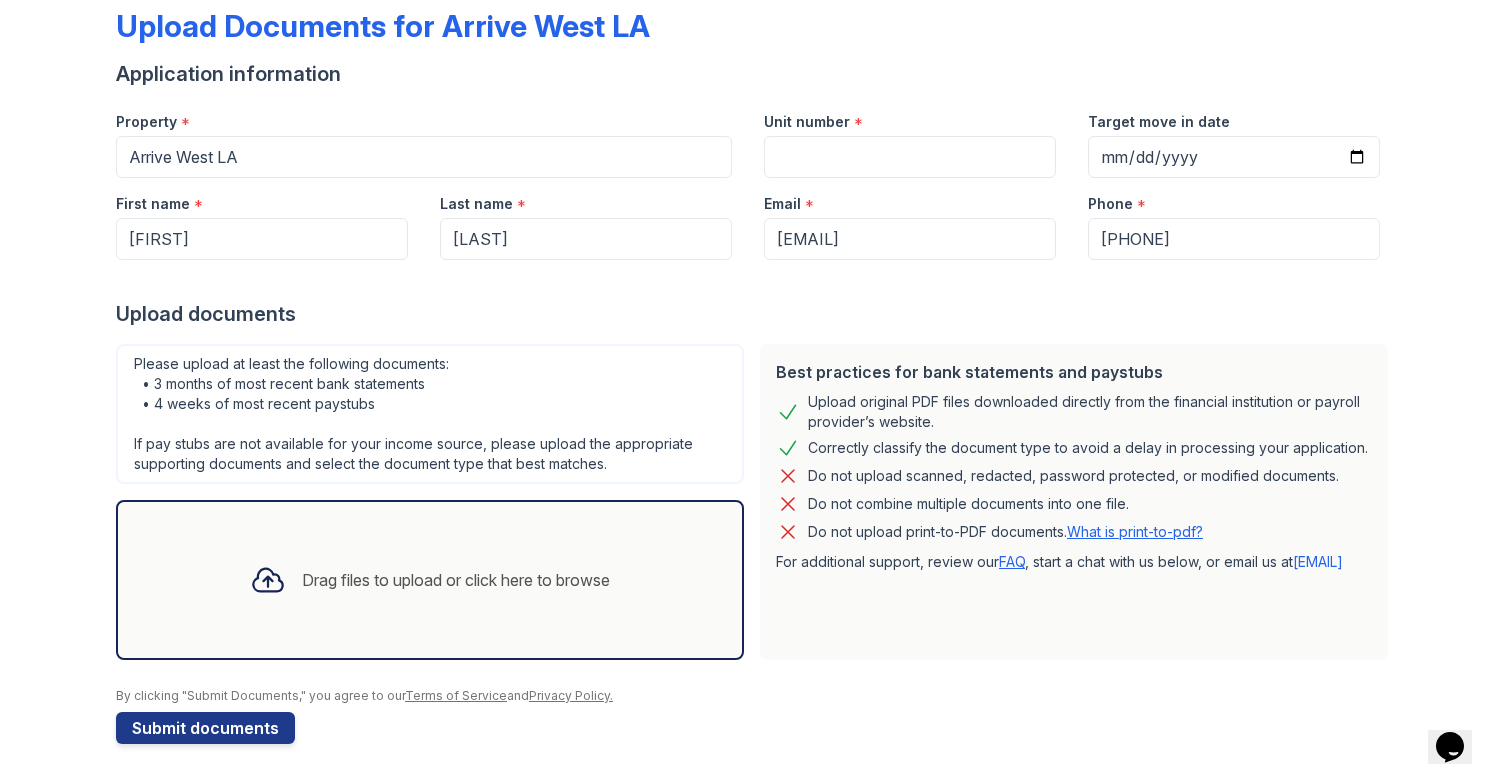 click on "Drag files to upload or click here to browse" at bounding box center (456, 580) 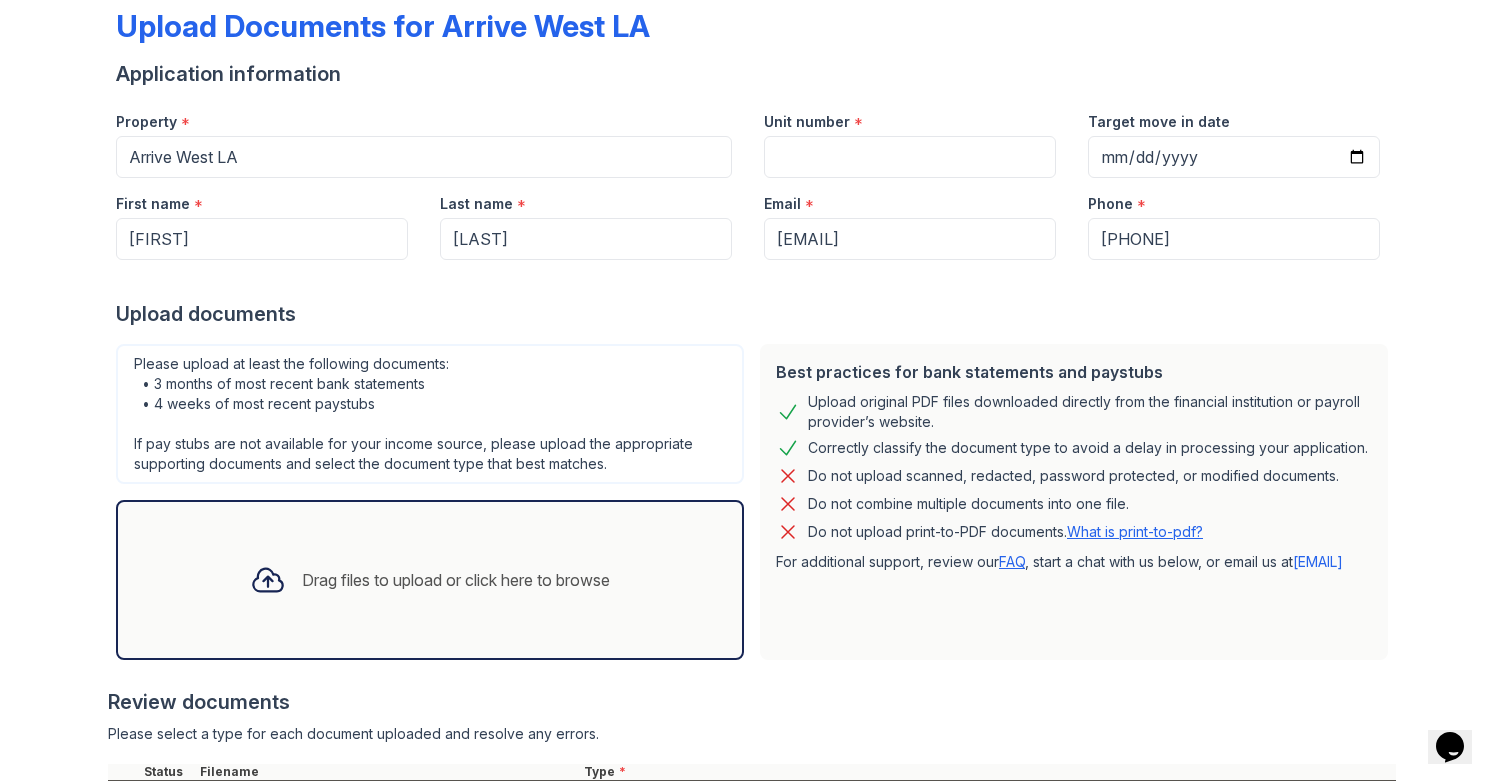 click on "Drag files to upload or click here to browse" at bounding box center (456, 580) 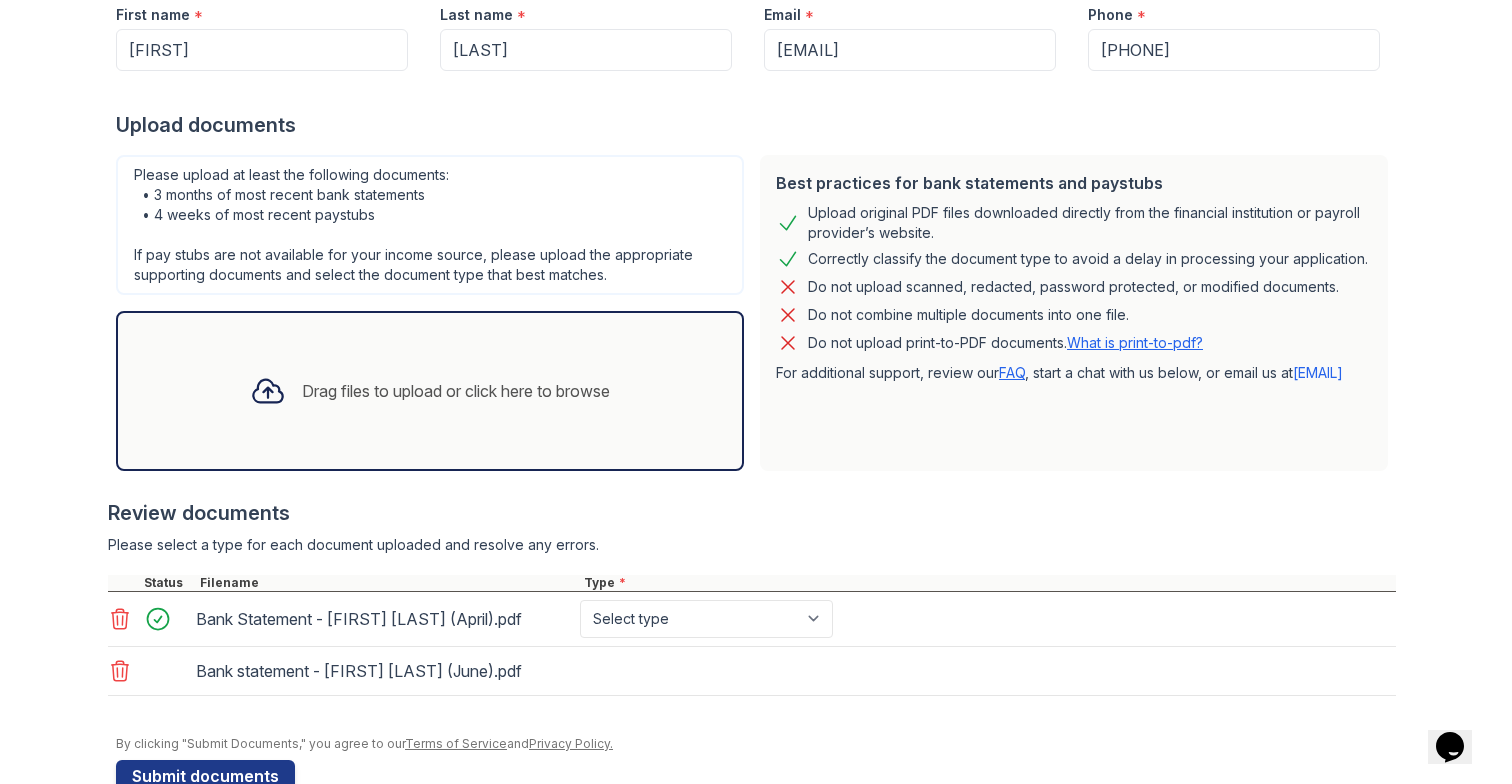scroll, scrollTop: 345, scrollLeft: 0, axis: vertical 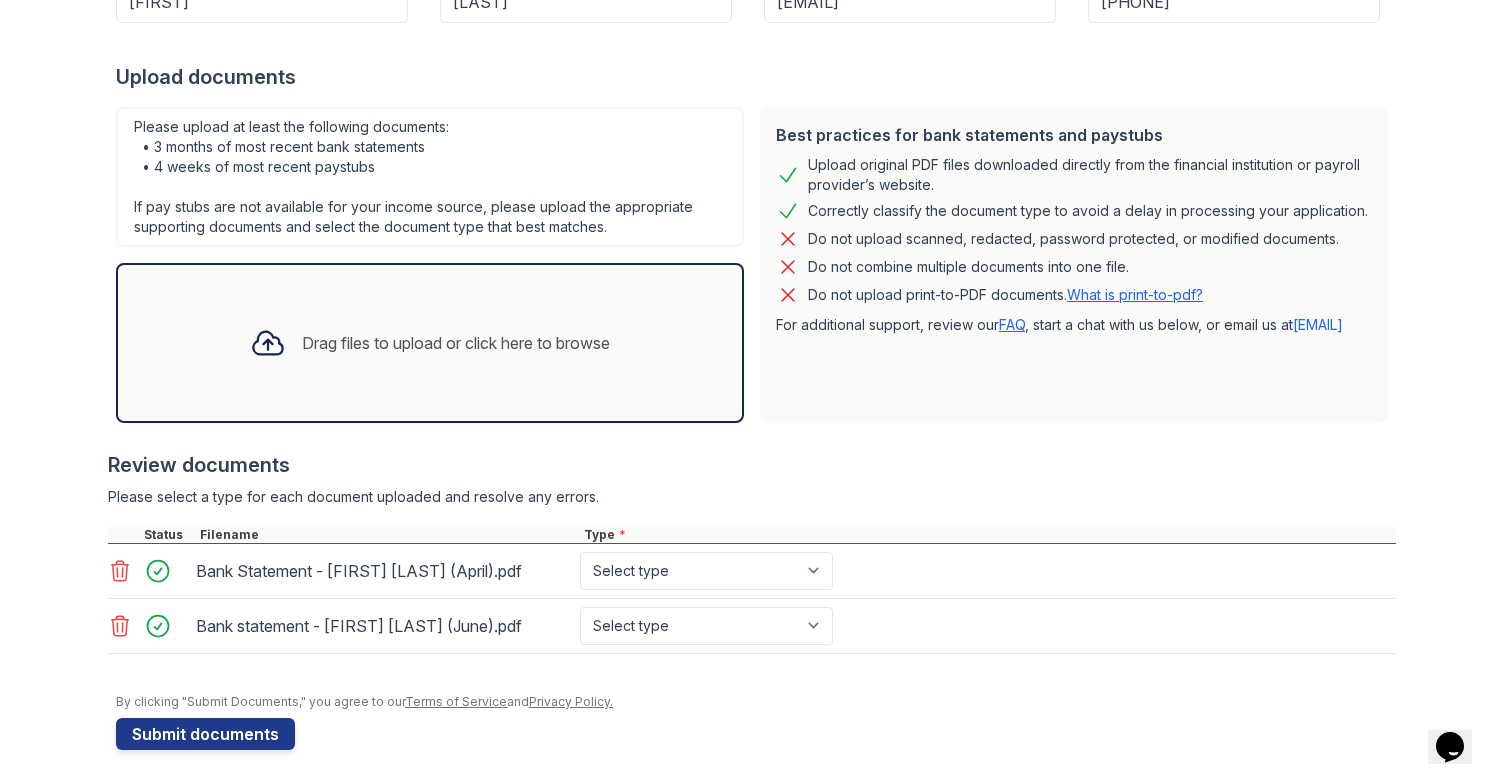 click on "Drag files to upload or click here to browse" at bounding box center [430, 343] 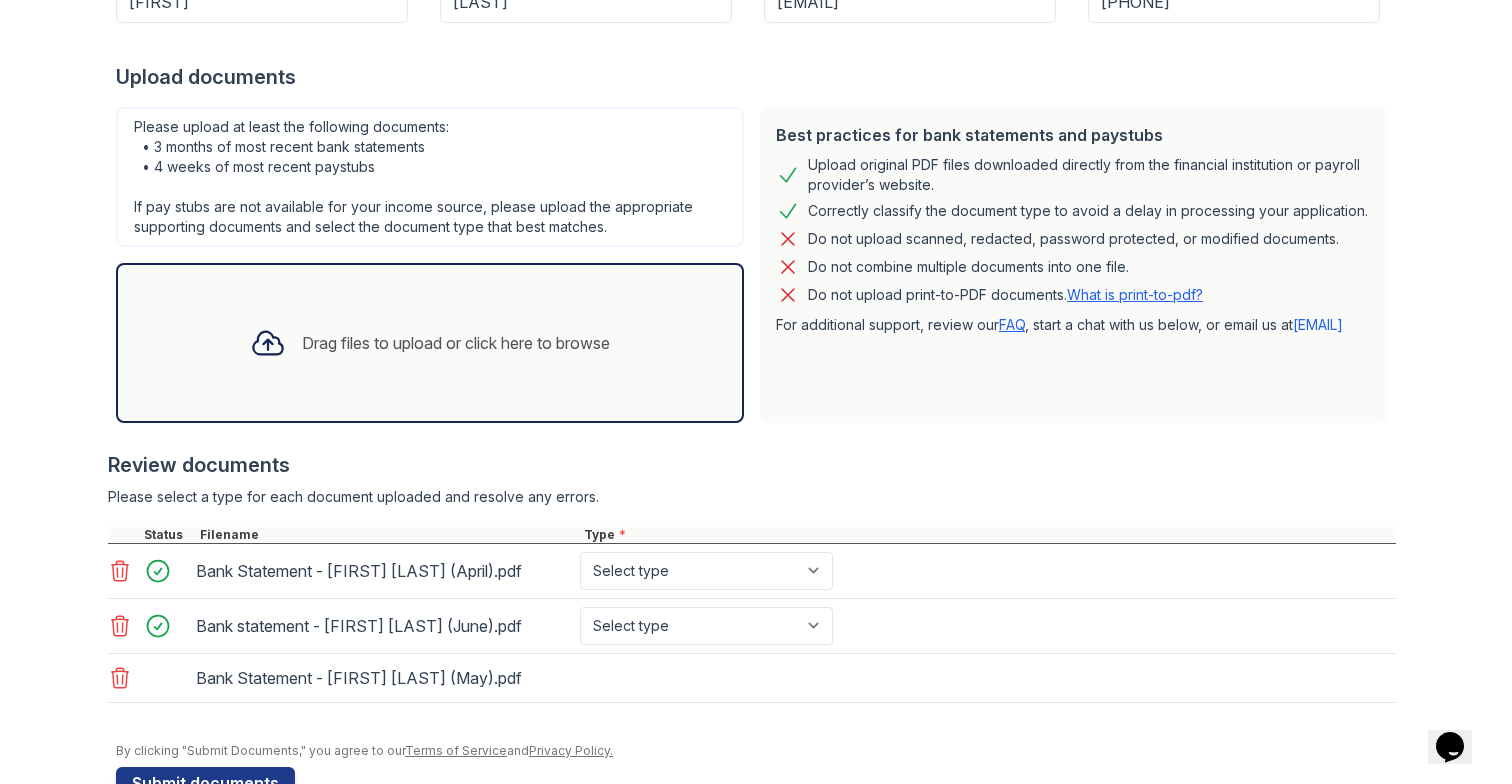 click on "Bank Statement - Zirui Shu (April).pdf
Select type
Paystub
Bank Statement
Offer Letter
Tax Documents
Benefit Award Letter
Investment Account Statement
Other" at bounding box center (752, 571) 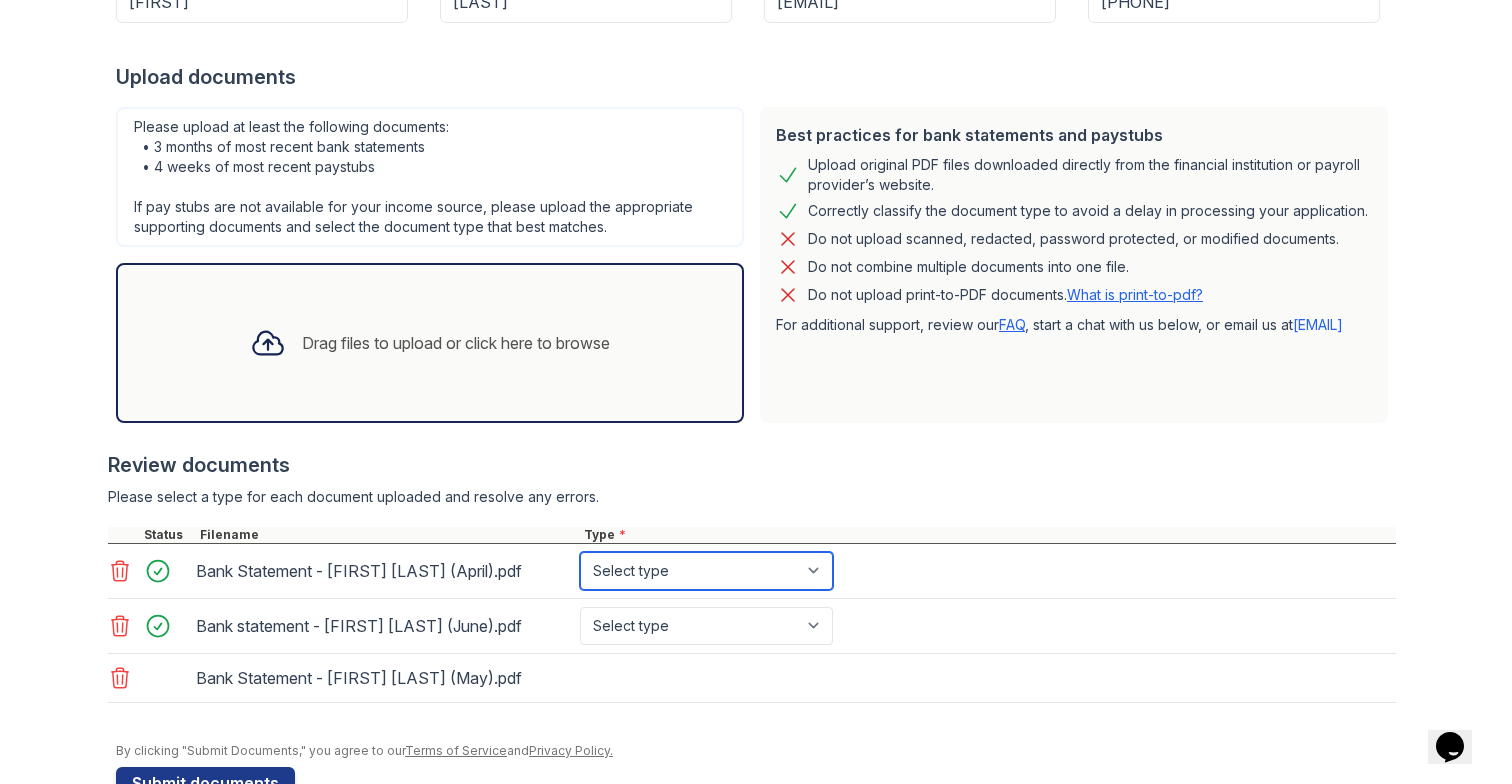 click on "Select type
Paystub
Bank Statement
Offer Letter
Tax Documents
Benefit Award Letter
Investment Account Statement
Other" at bounding box center (706, 571) 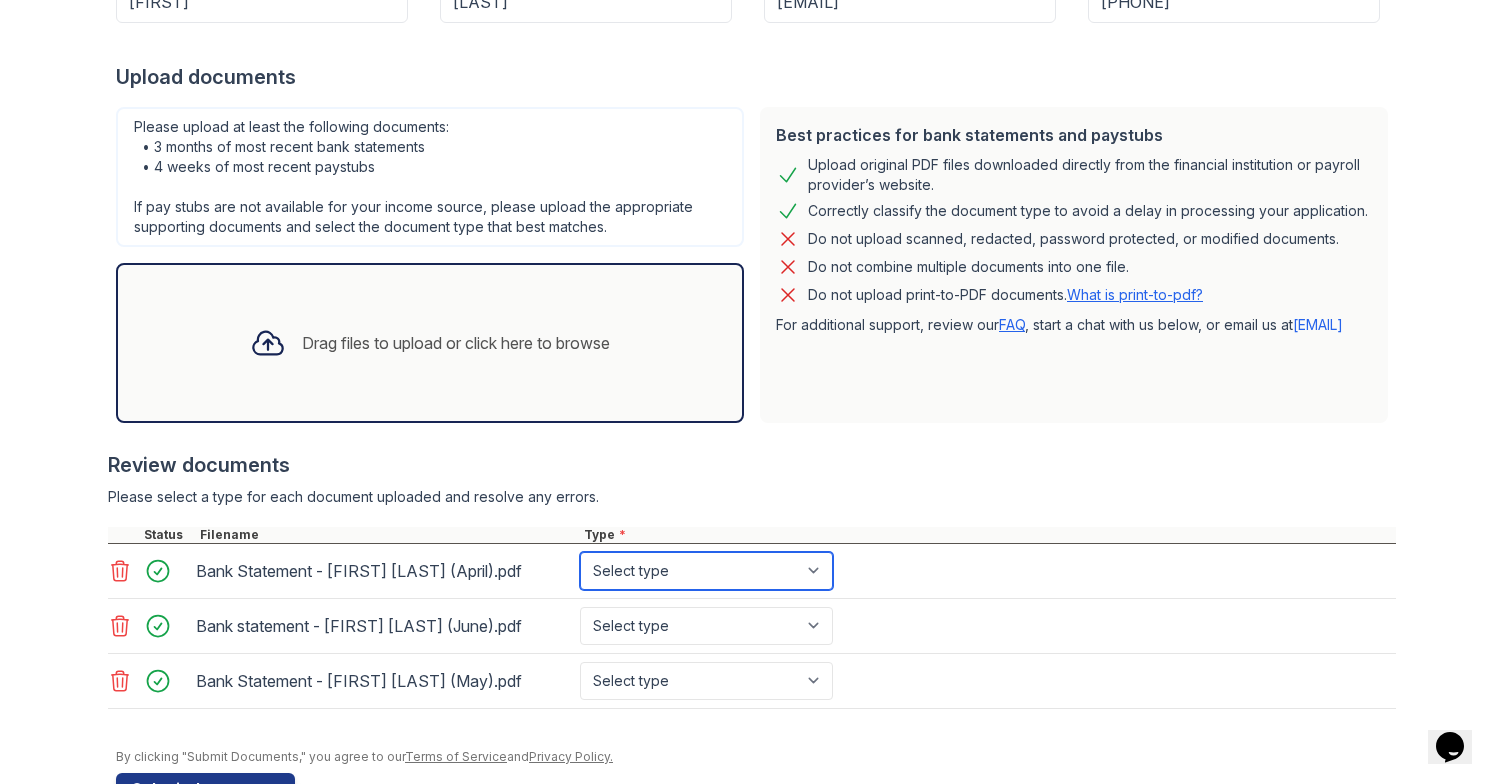 select on "bank_statement" 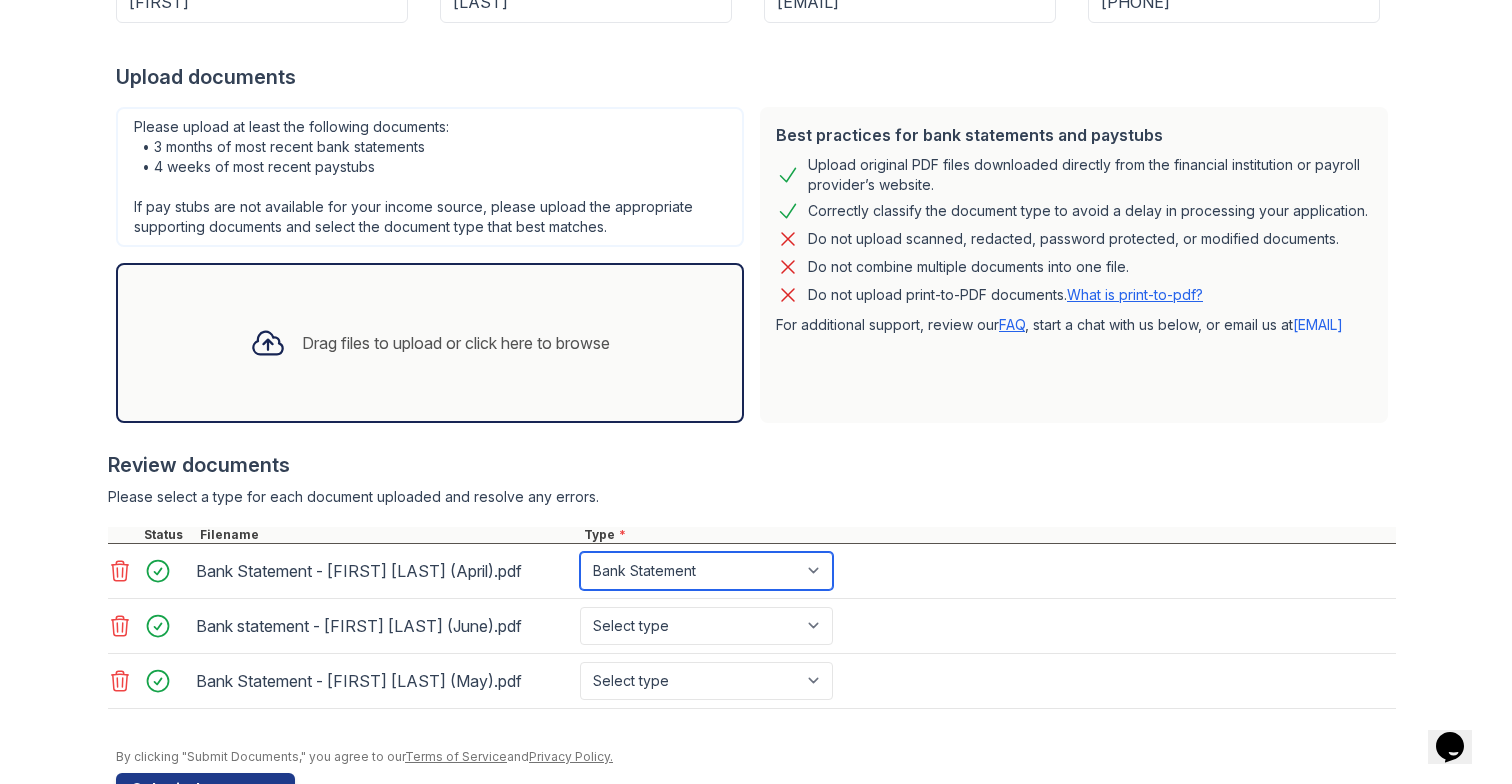 scroll, scrollTop: 406, scrollLeft: 0, axis: vertical 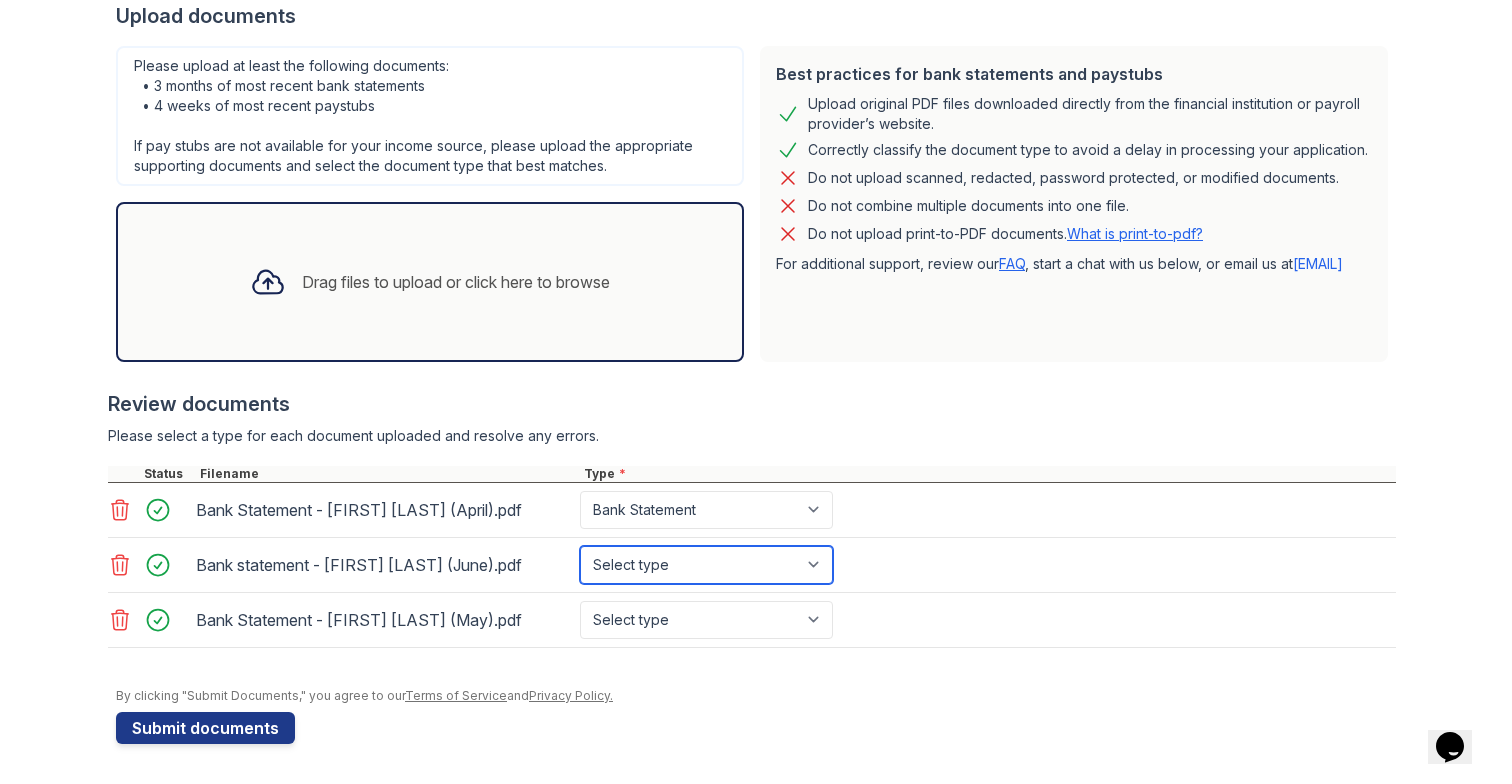 click on "Select type
Paystub
Bank Statement
Offer Letter
Tax Documents
Benefit Award Letter
Investment Account Statement
Other" at bounding box center [706, 565] 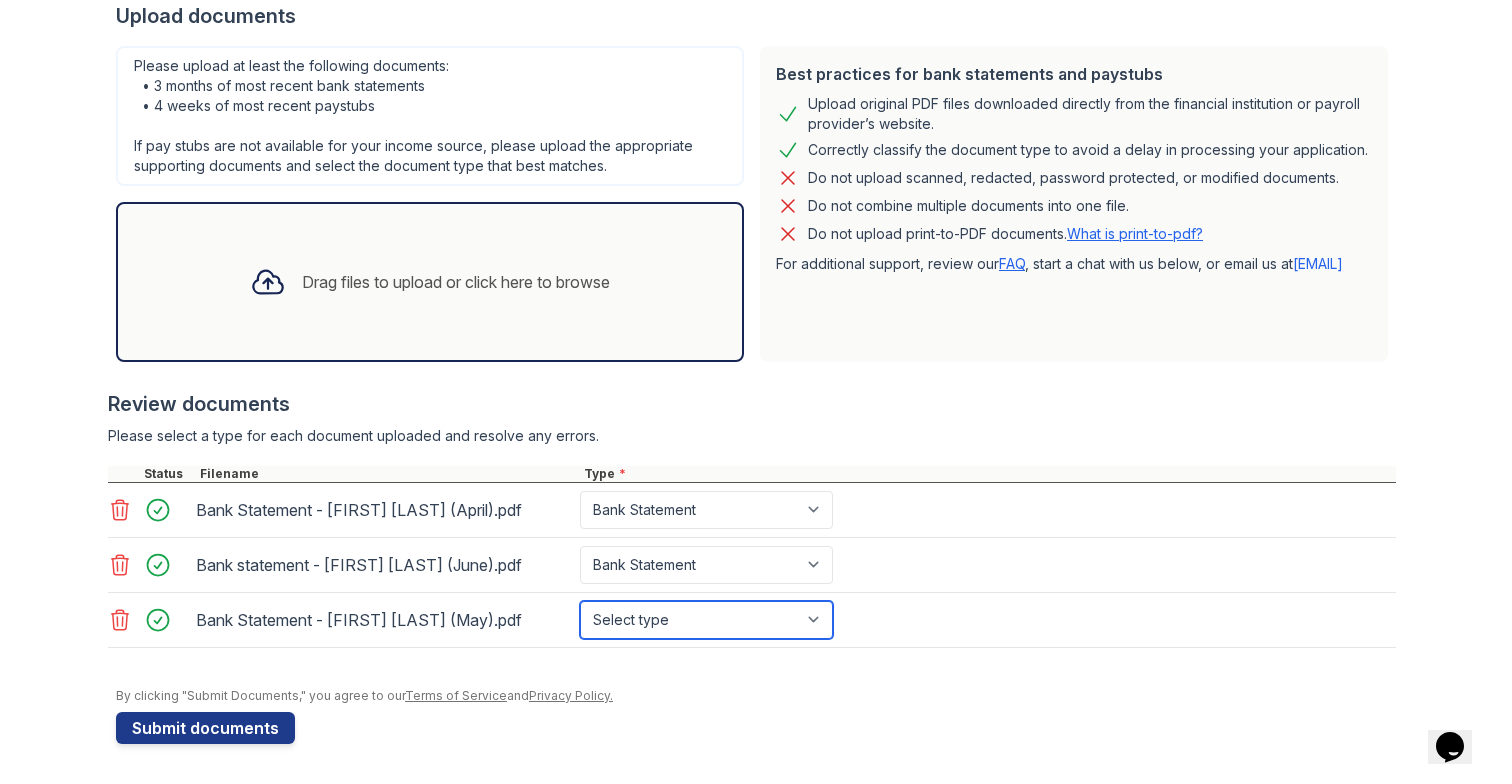 click on "Select type
Paystub
Bank Statement
Offer Letter
Tax Documents
Benefit Award Letter
Investment Account Statement
Other" at bounding box center (706, 620) 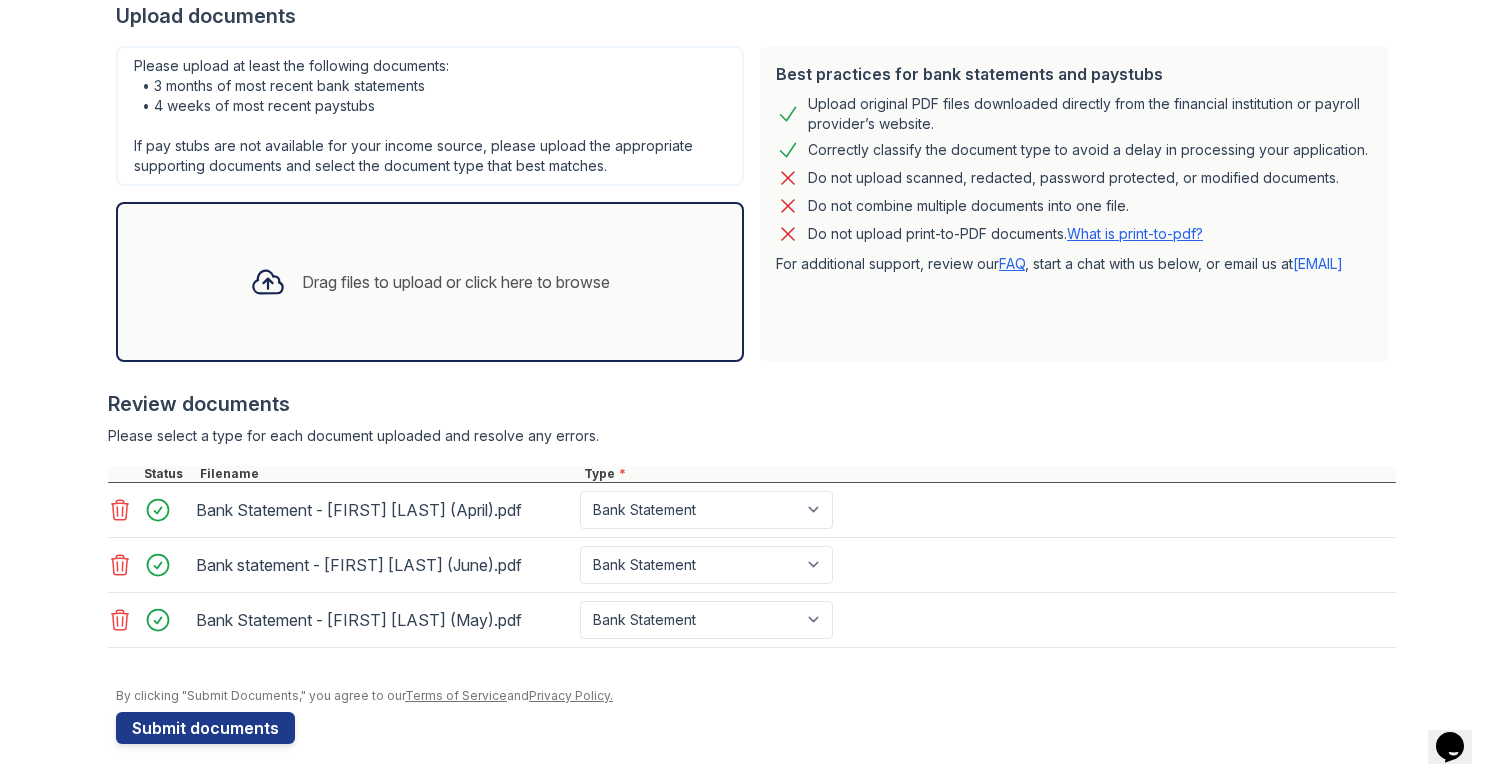 click at bounding box center (752, 658) 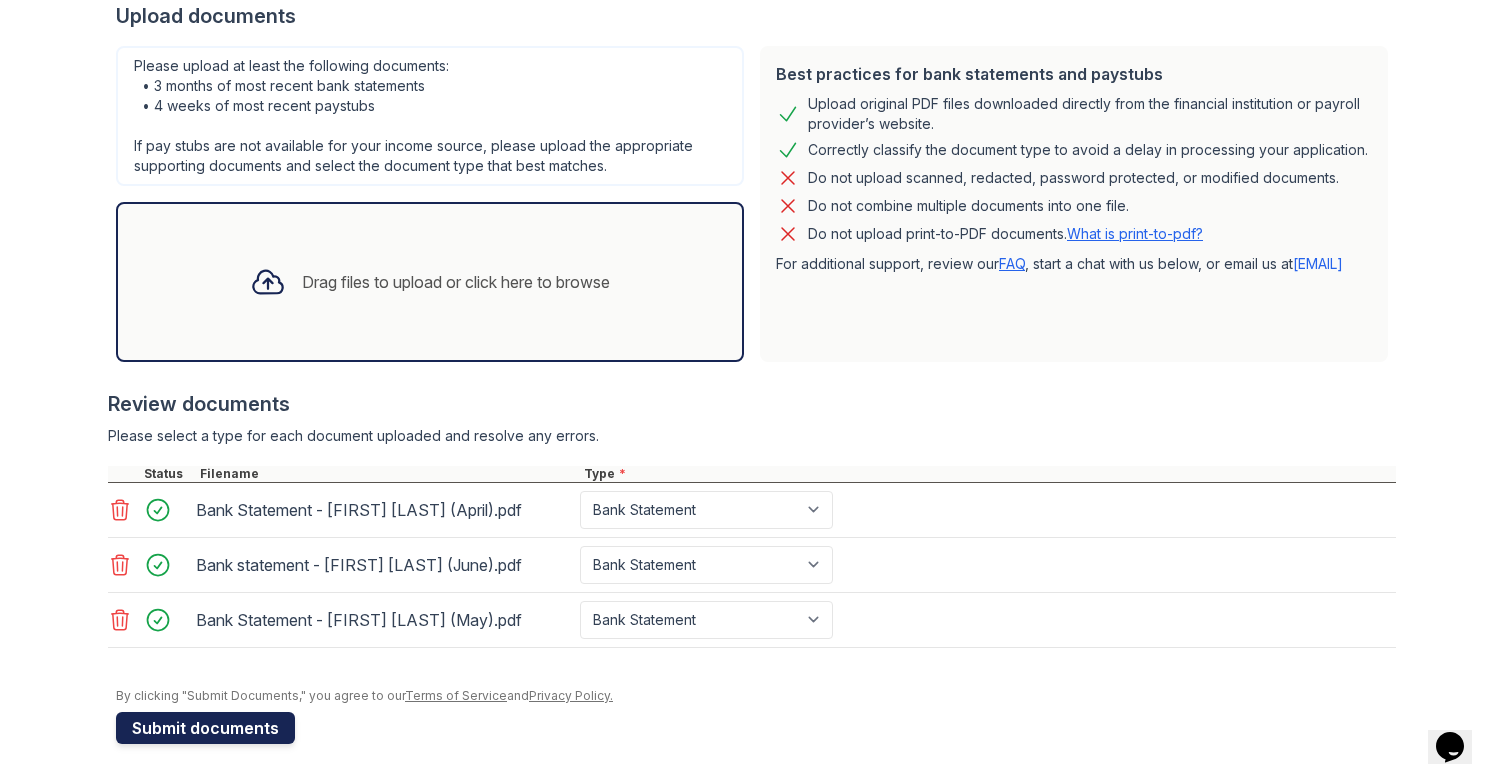 click on "Submit documents" at bounding box center (205, 728) 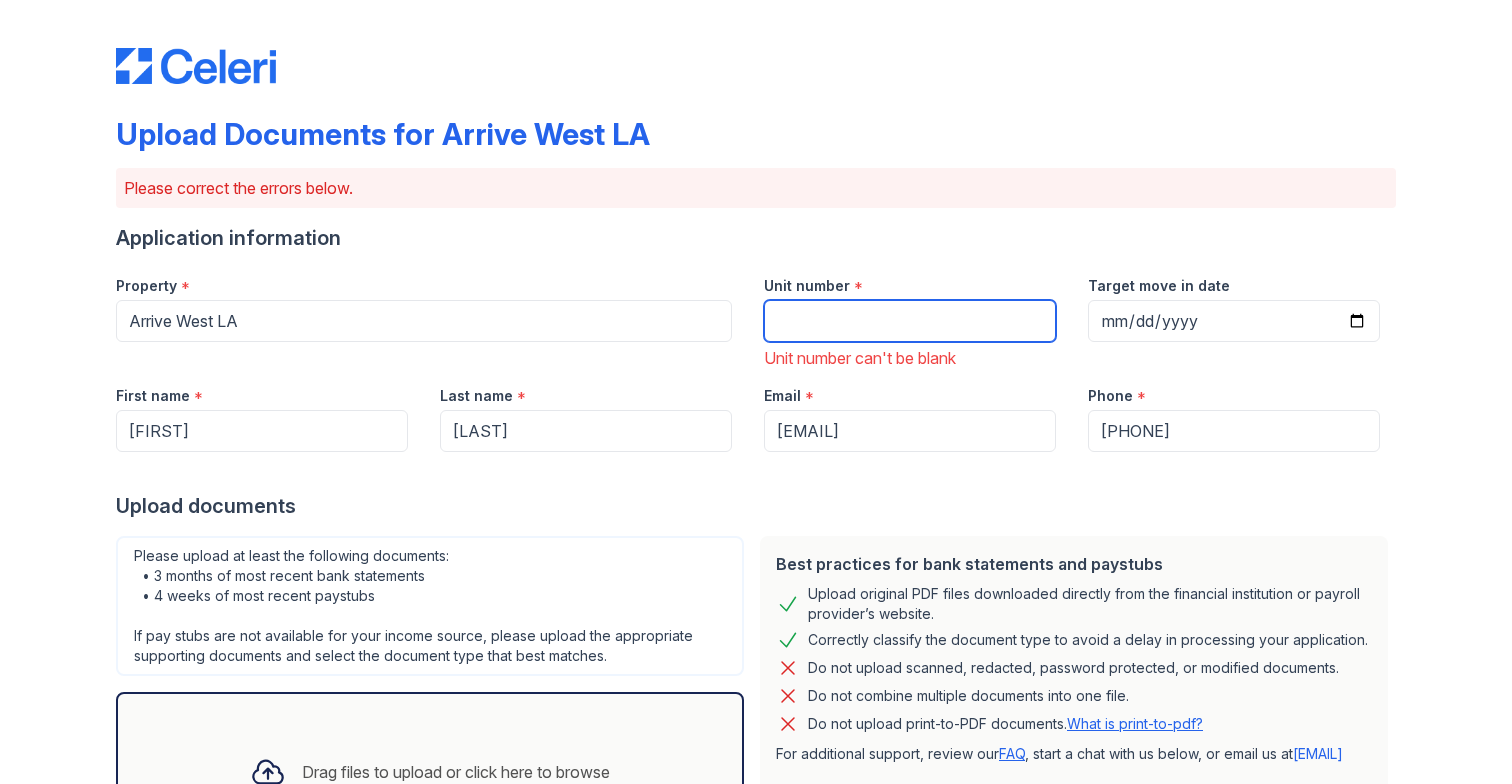 click on "Unit number" at bounding box center [910, 321] 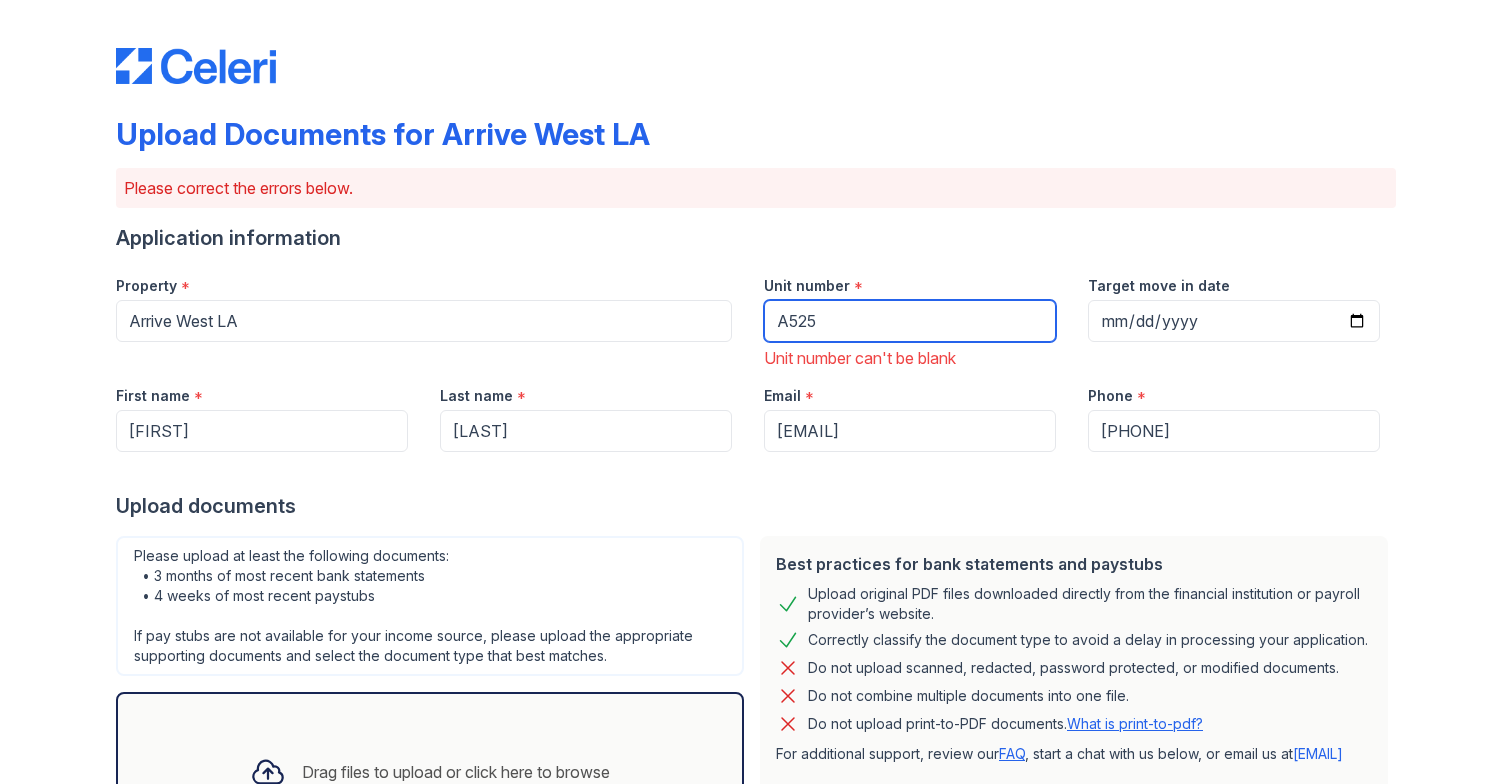click on "A525" at bounding box center (910, 321) 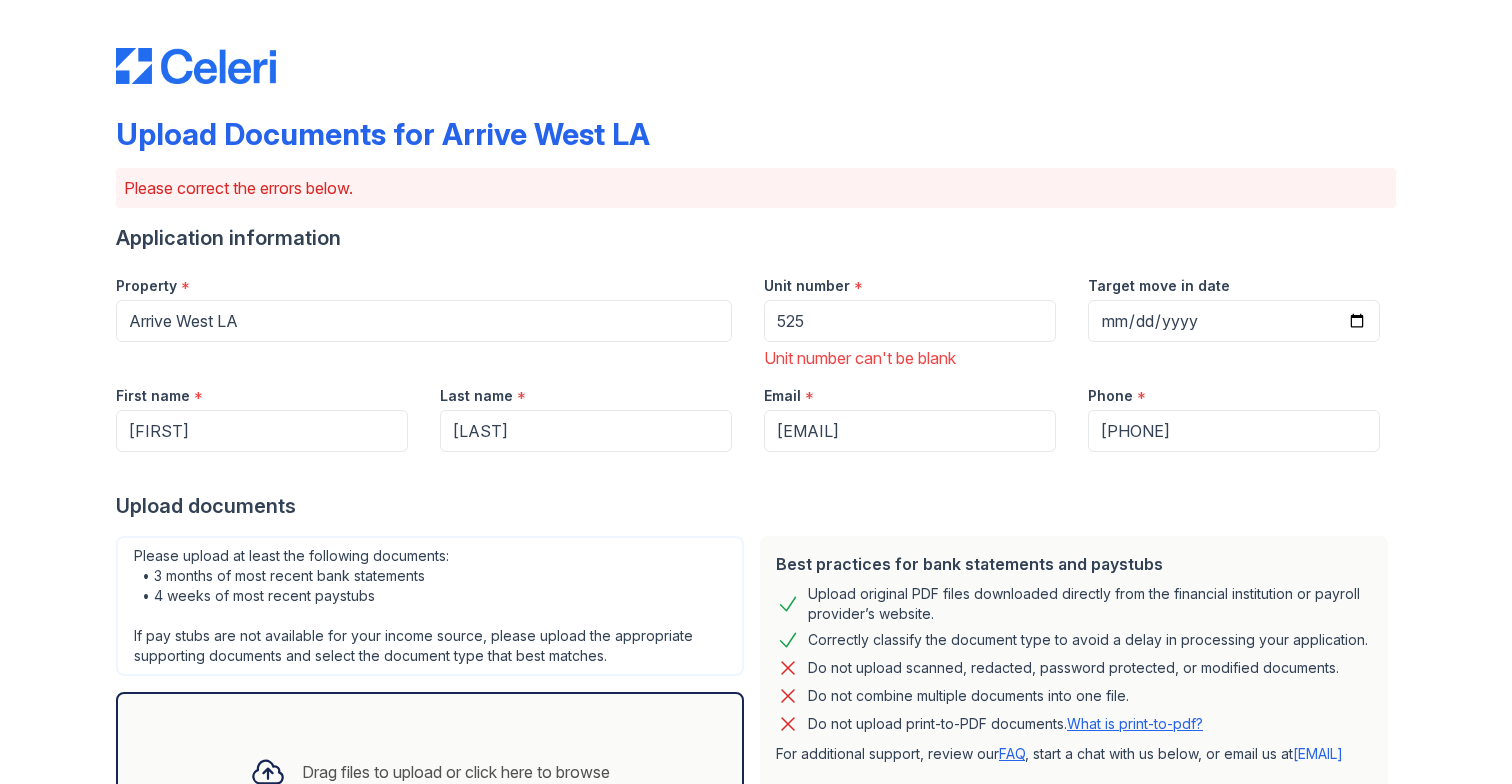 click on "Email
*" at bounding box center (910, 280) 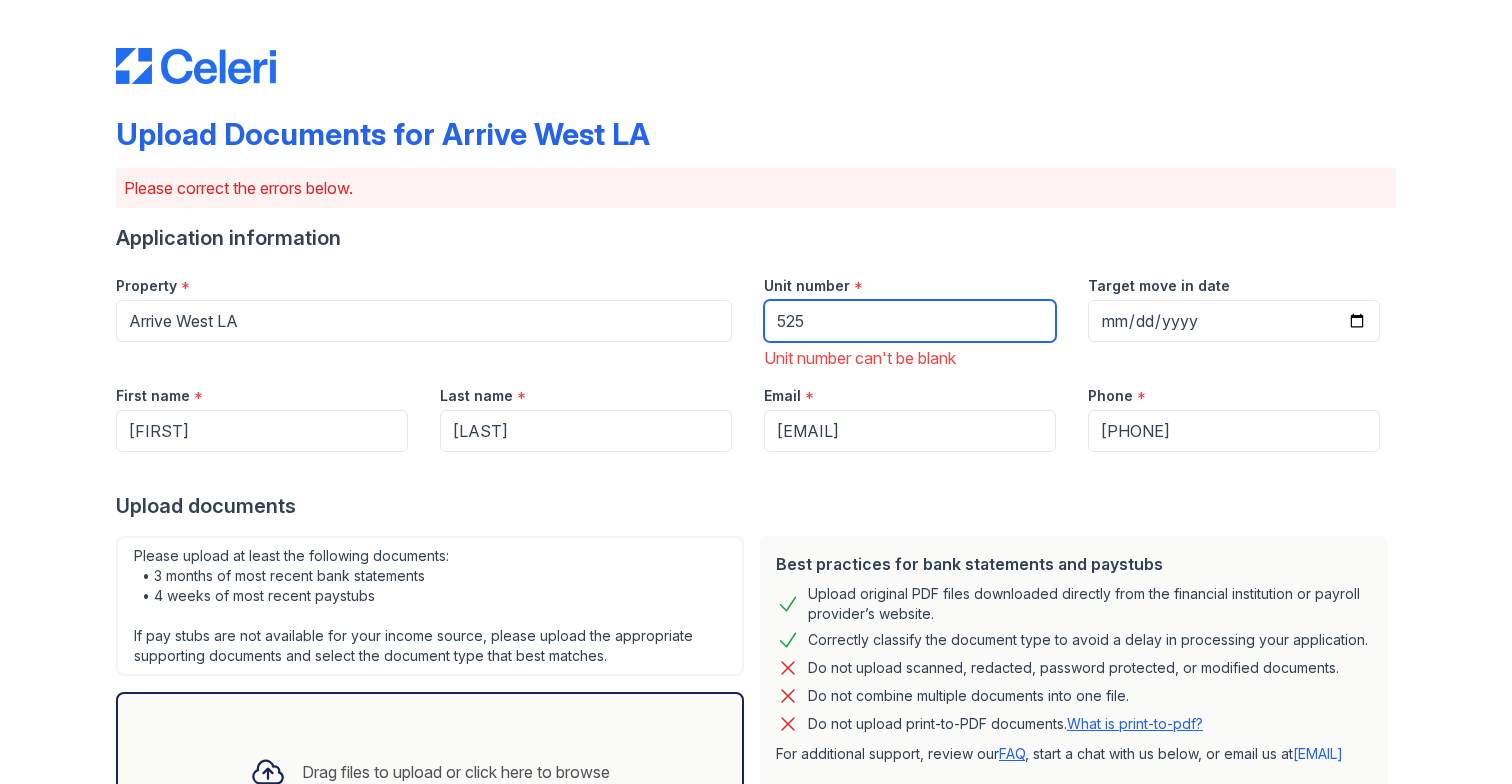 click on "525" at bounding box center [910, 321] 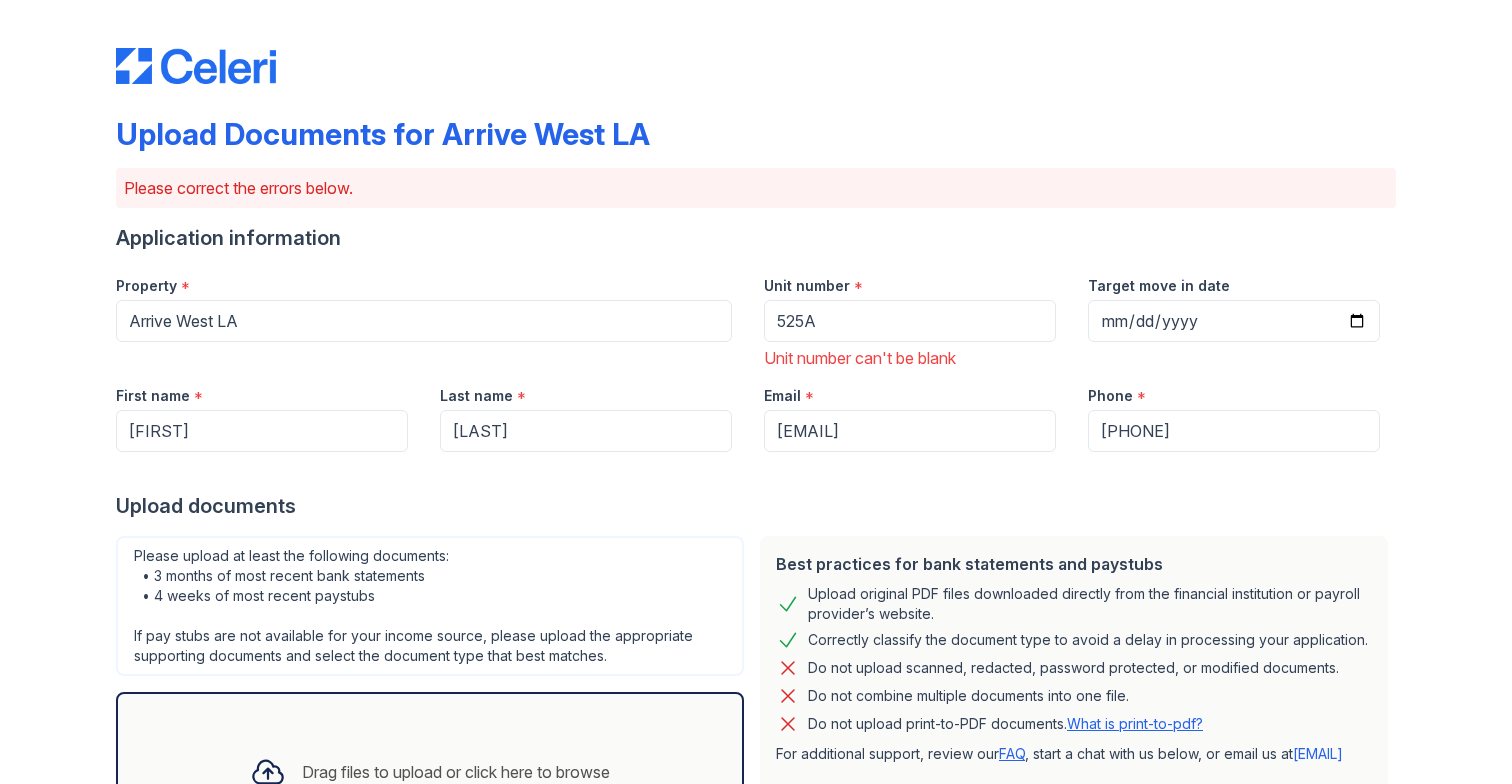 click on "Application information" at bounding box center (756, 238) 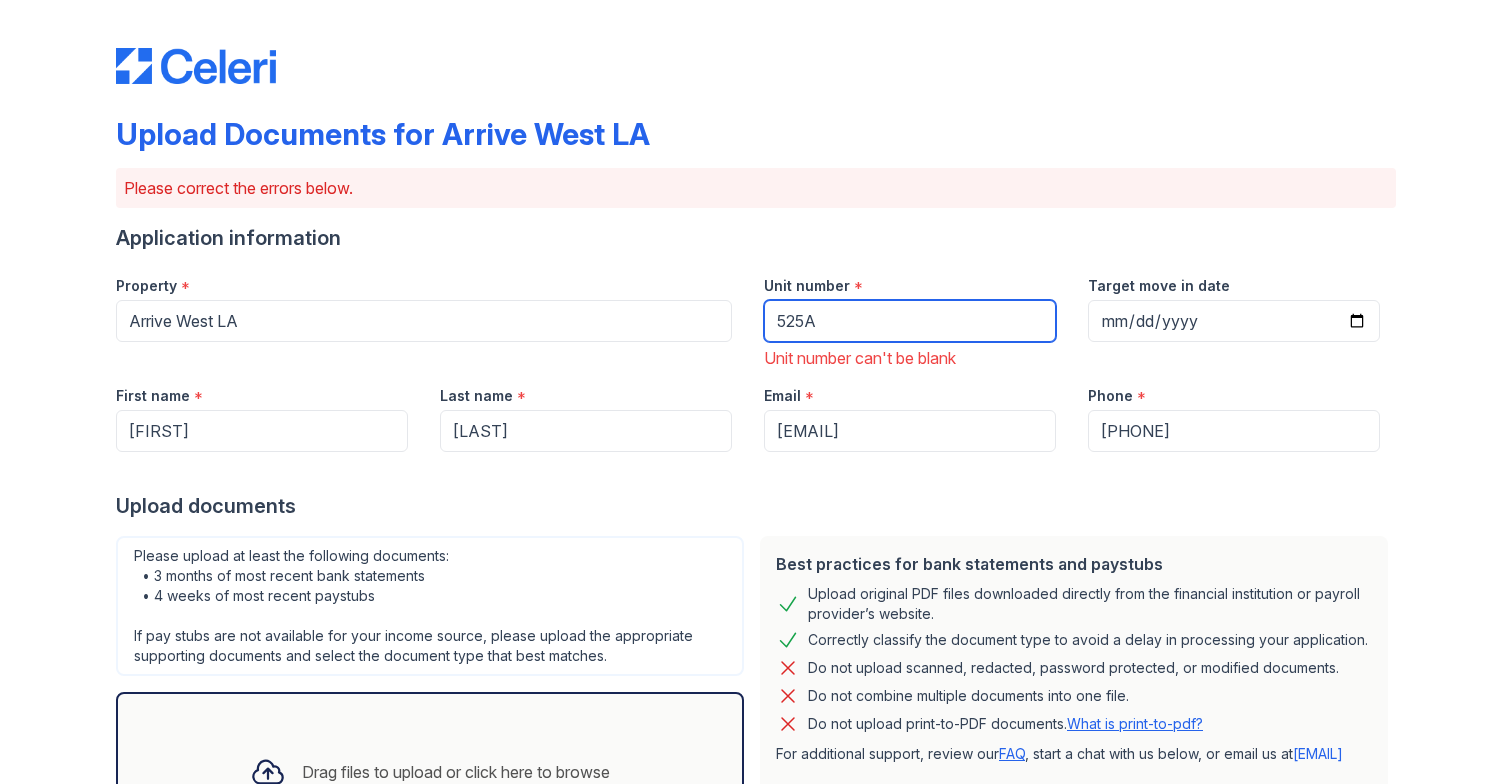 click on "525A" at bounding box center [910, 321] 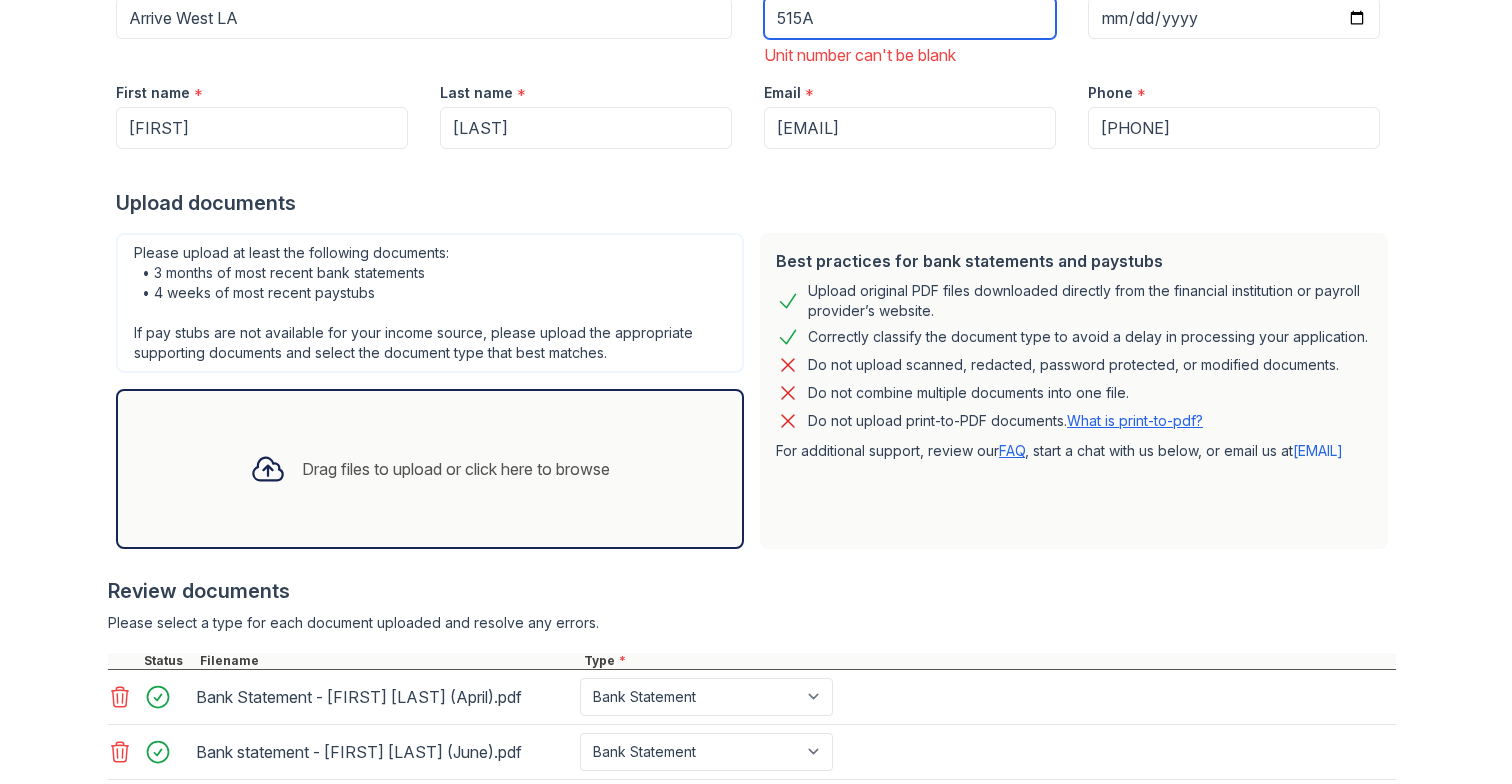 scroll, scrollTop: 490, scrollLeft: 0, axis: vertical 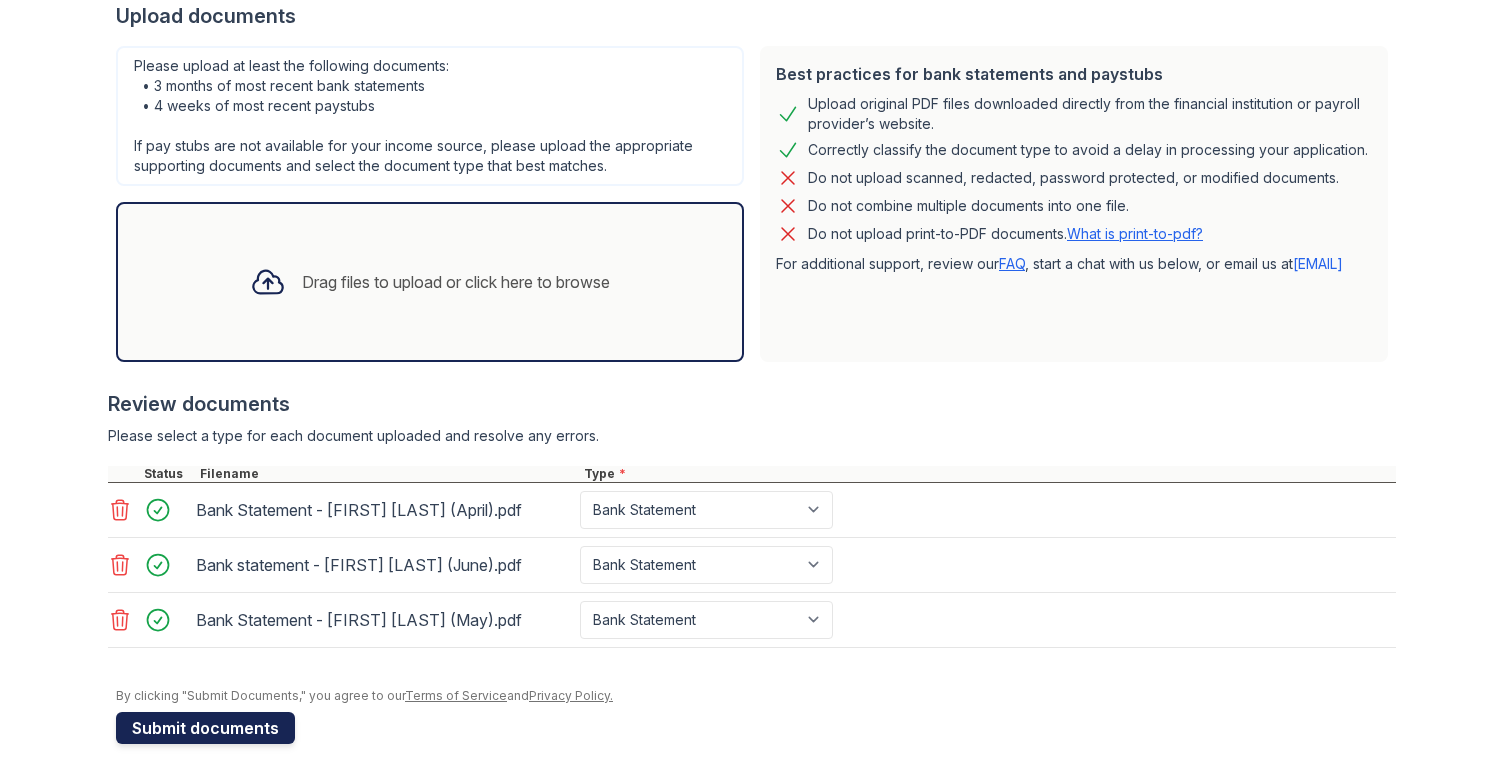 type on "515A" 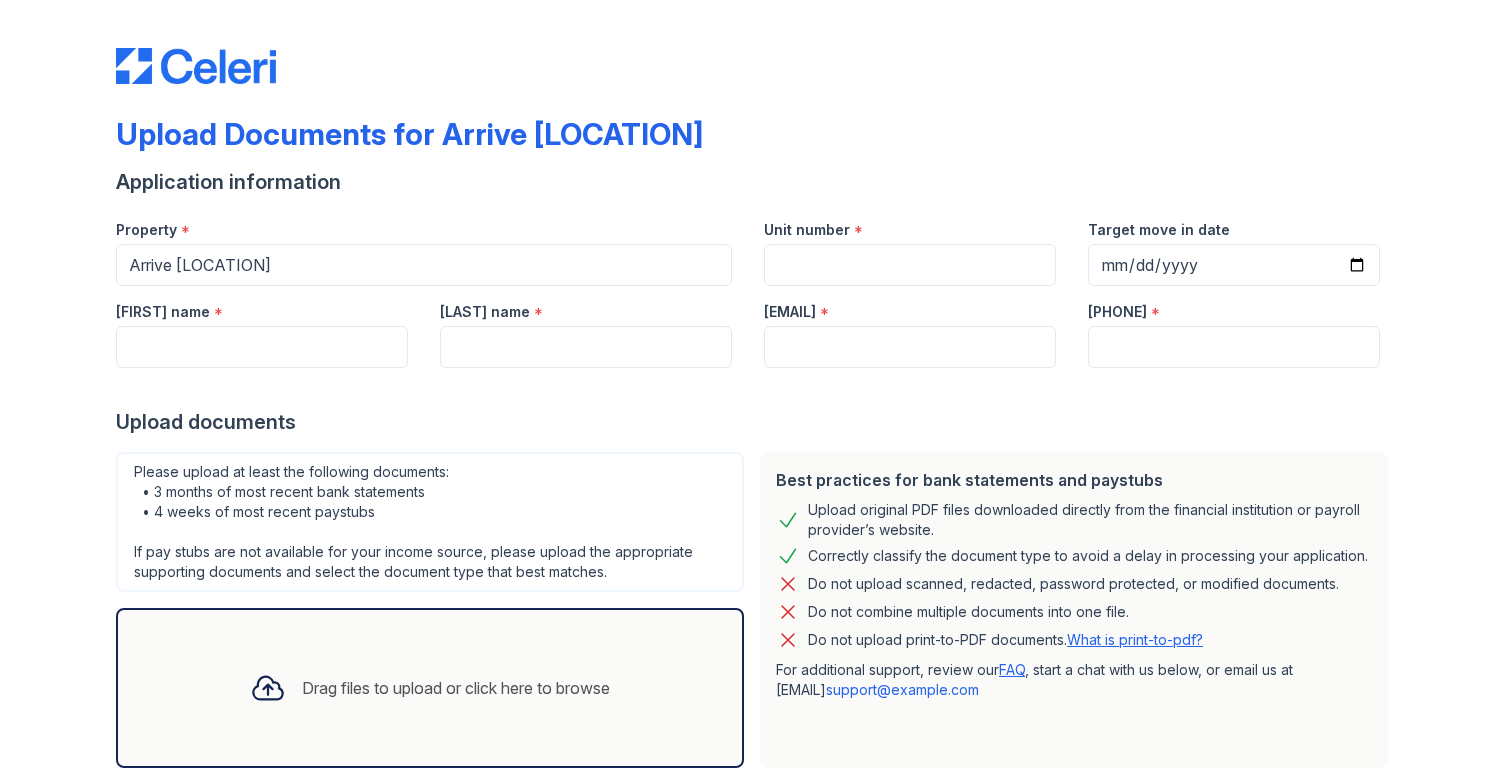 scroll, scrollTop: 0, scrollLeft: 0, axis: both 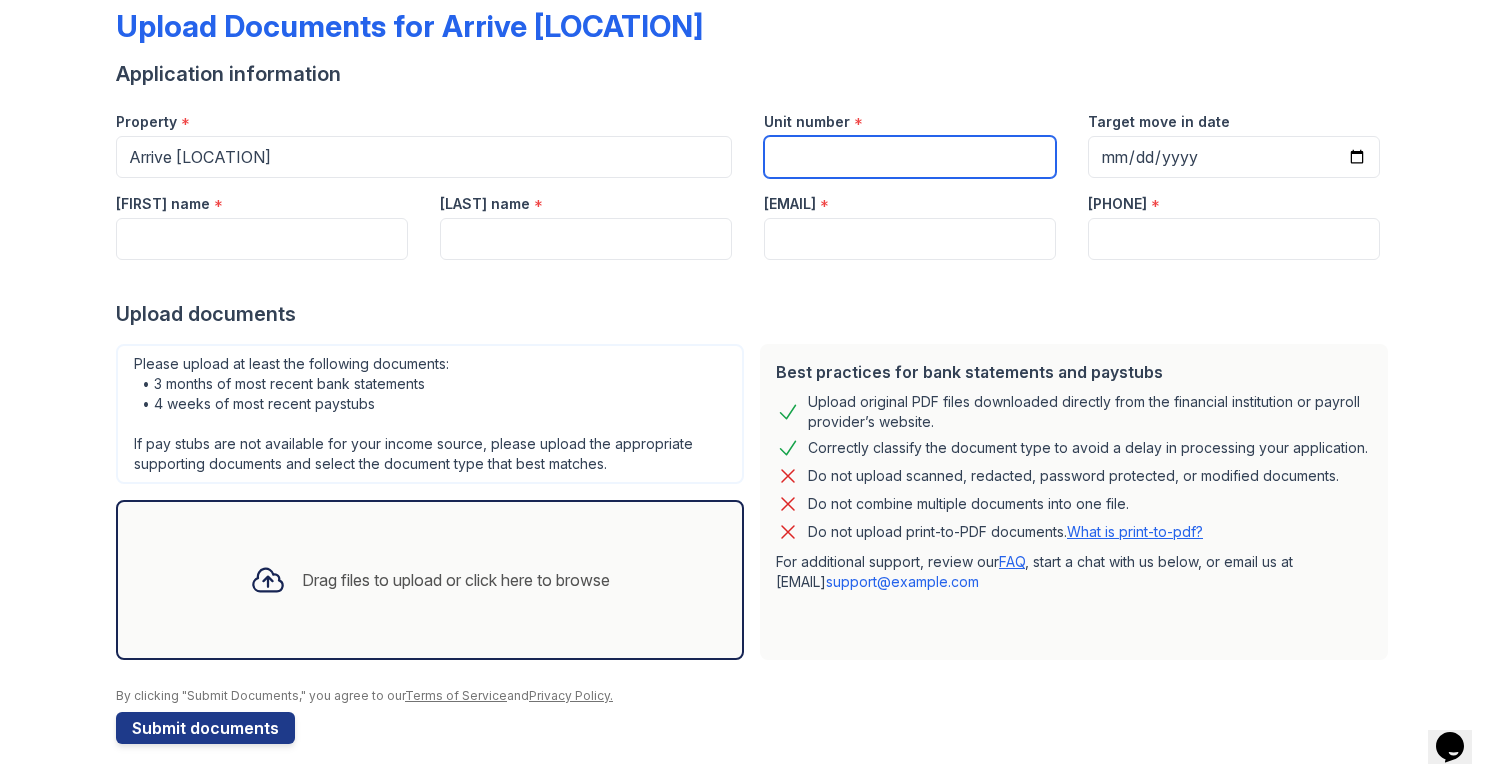 click on "Unit number" at bounding box center (910, 157) 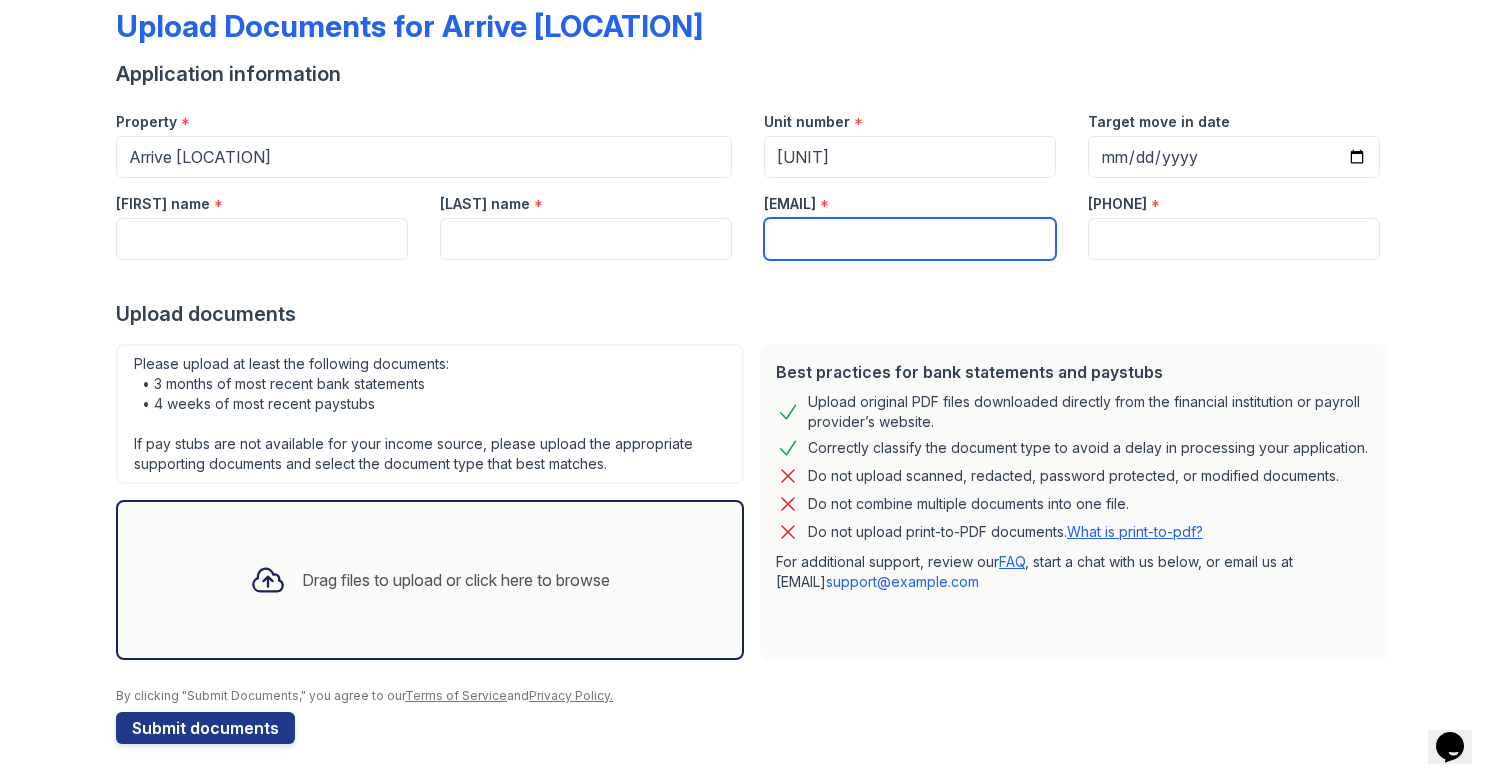 click on "Email" at bounding box center (910, 239) 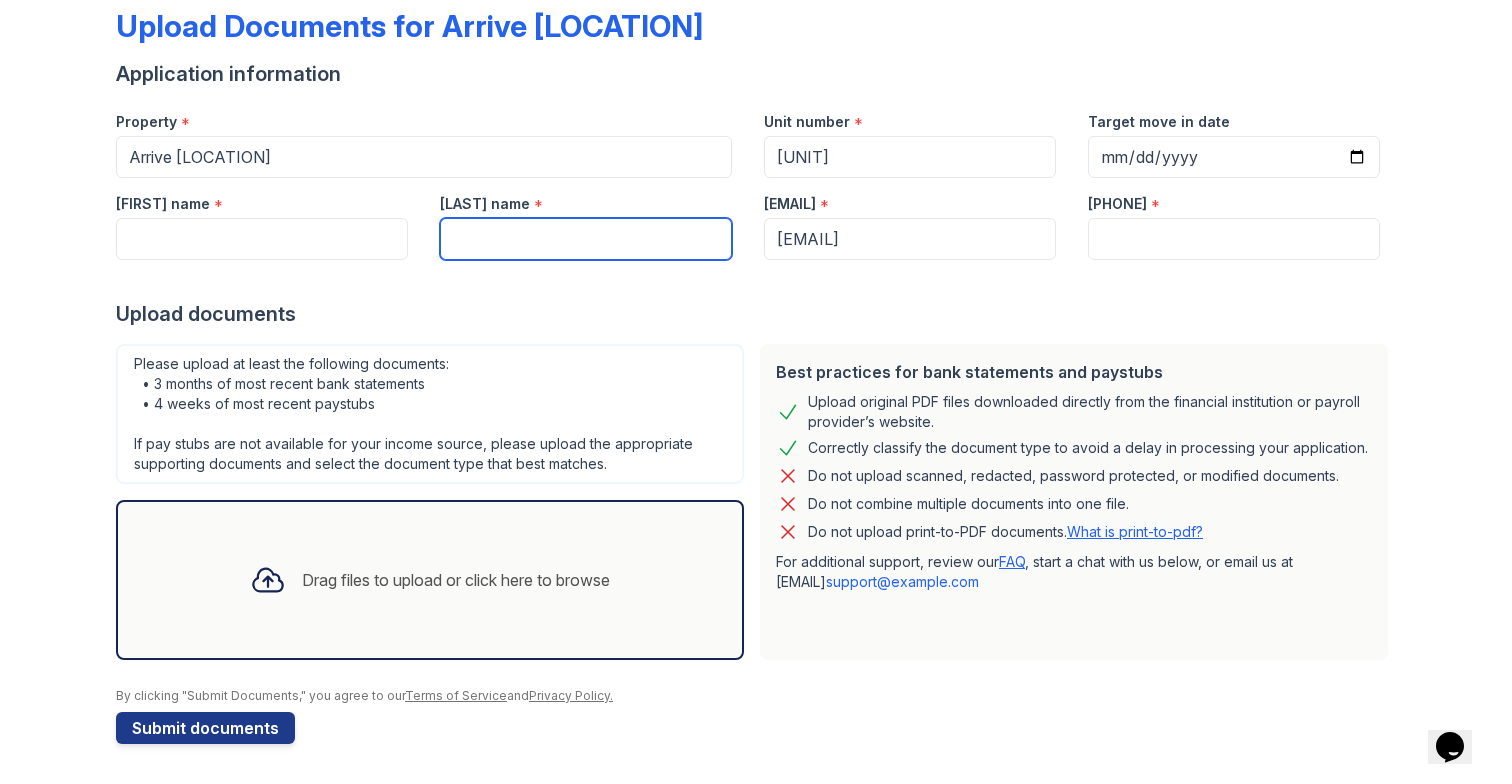 click on "Last name" at bounding box center [586, 239] 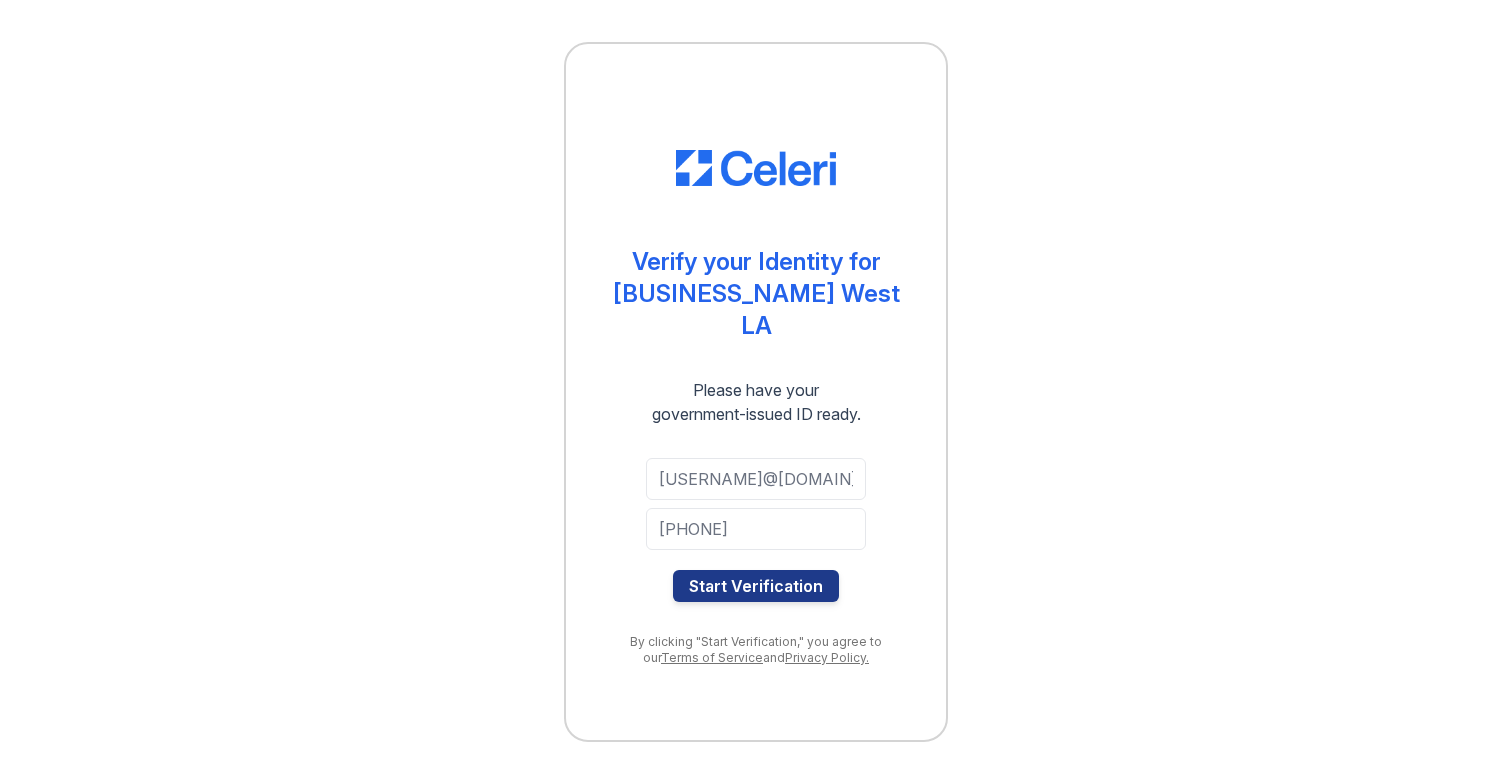 scroll, scrollTop: 0, scrollLeft: 0, axis: both 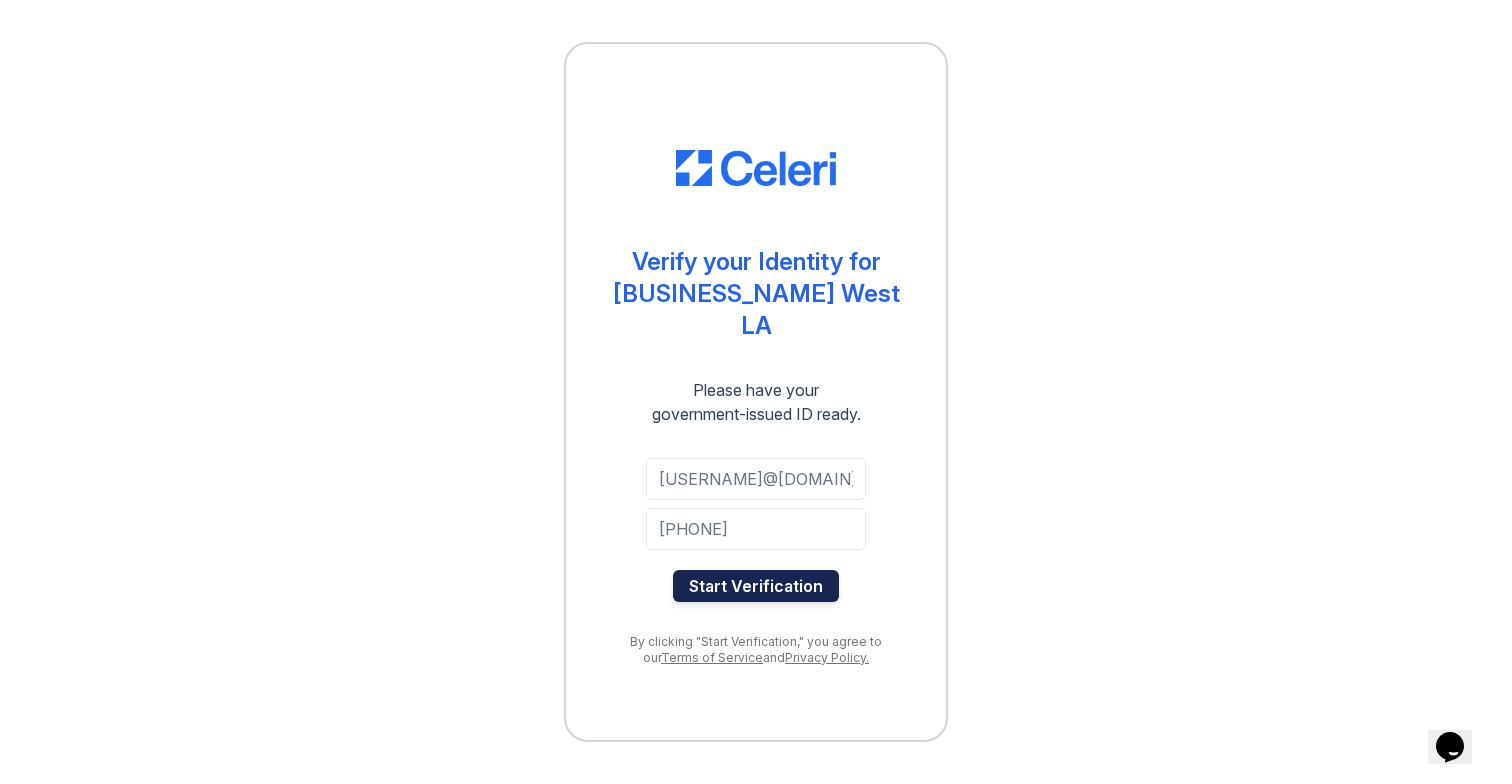 click on "Start Verification" at bounding box center [756, 586] 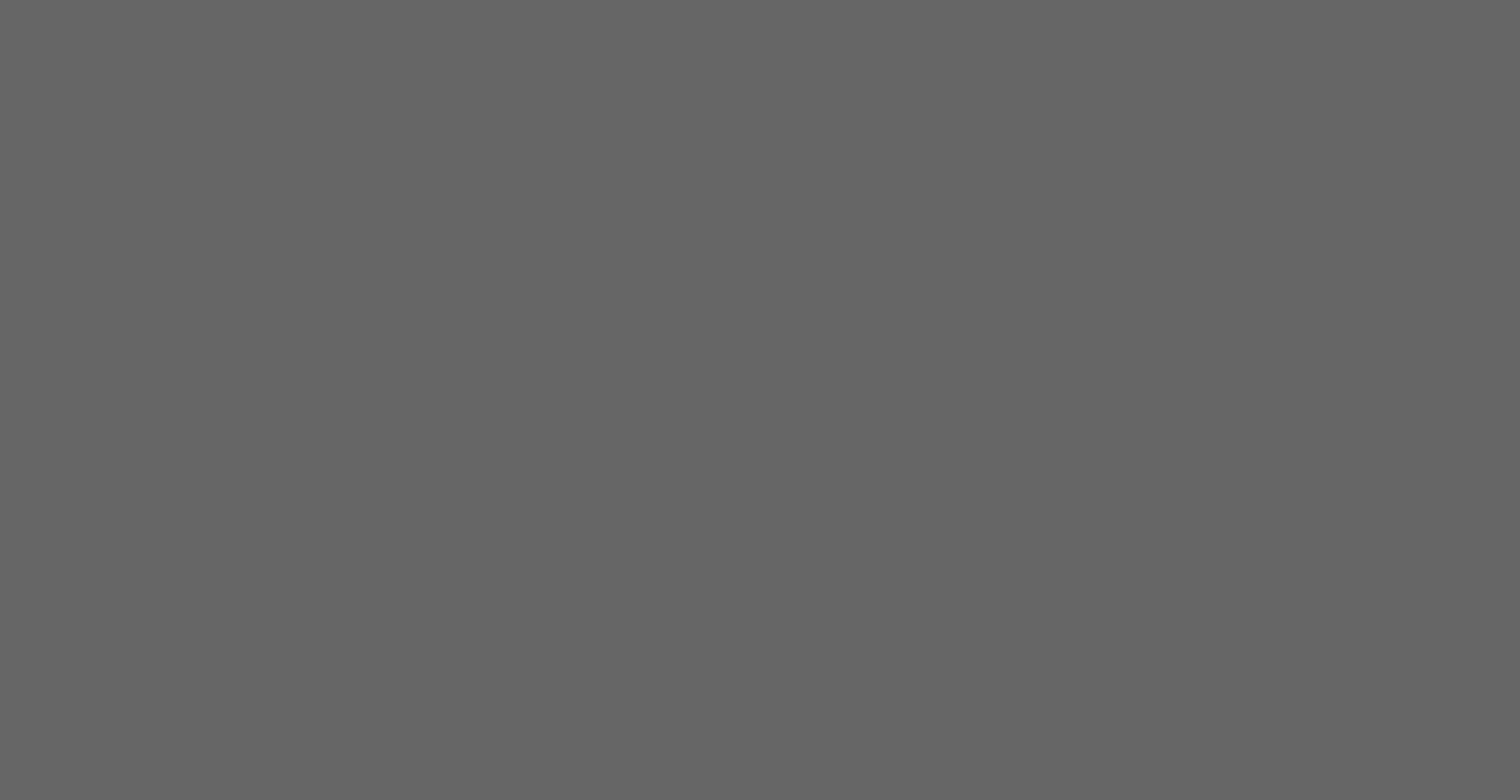 scroll, scrollTop: 0, scrollLeft: 0, axis: both 